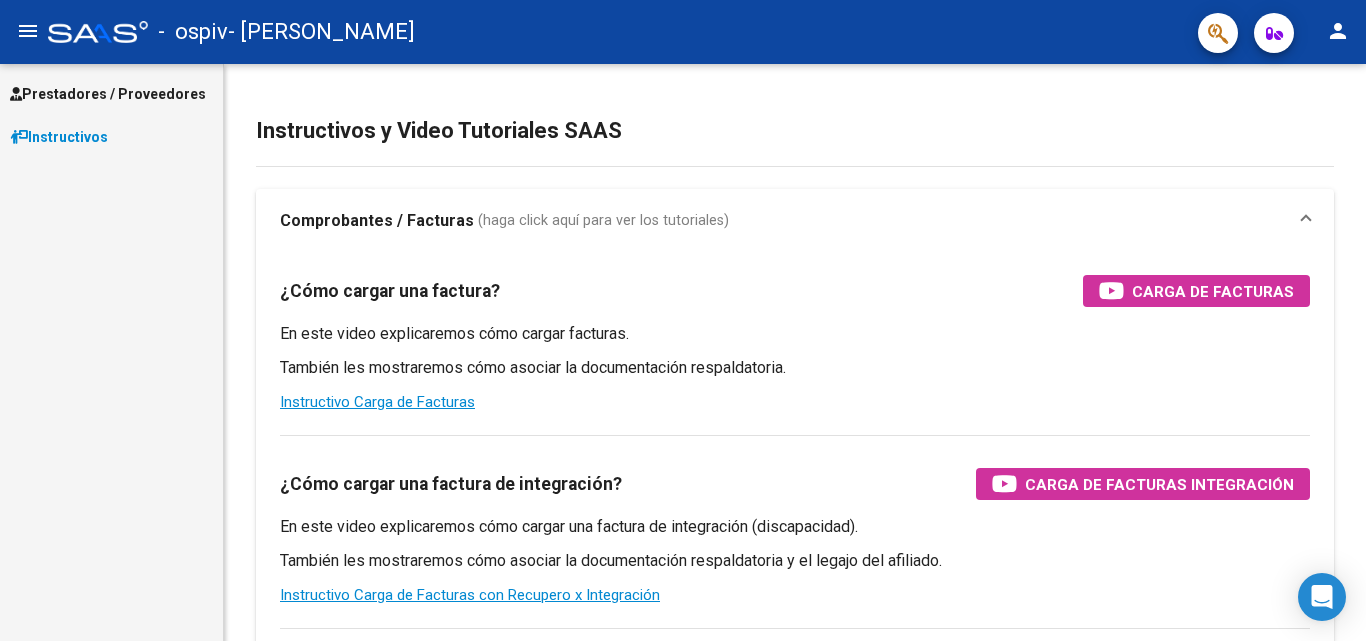 scroll, scrollTop: 0, scrollLeft: 0, axis: both 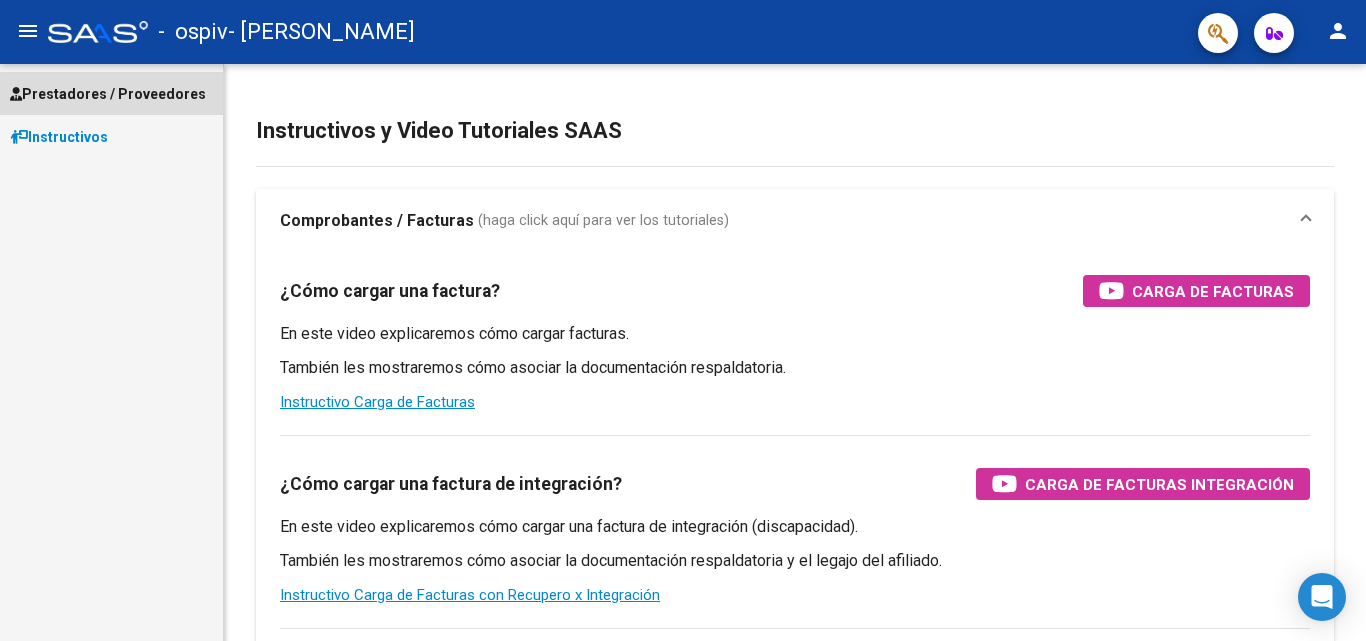 click on "Prestadores / Proveedores" at bounding box center (108, 94) 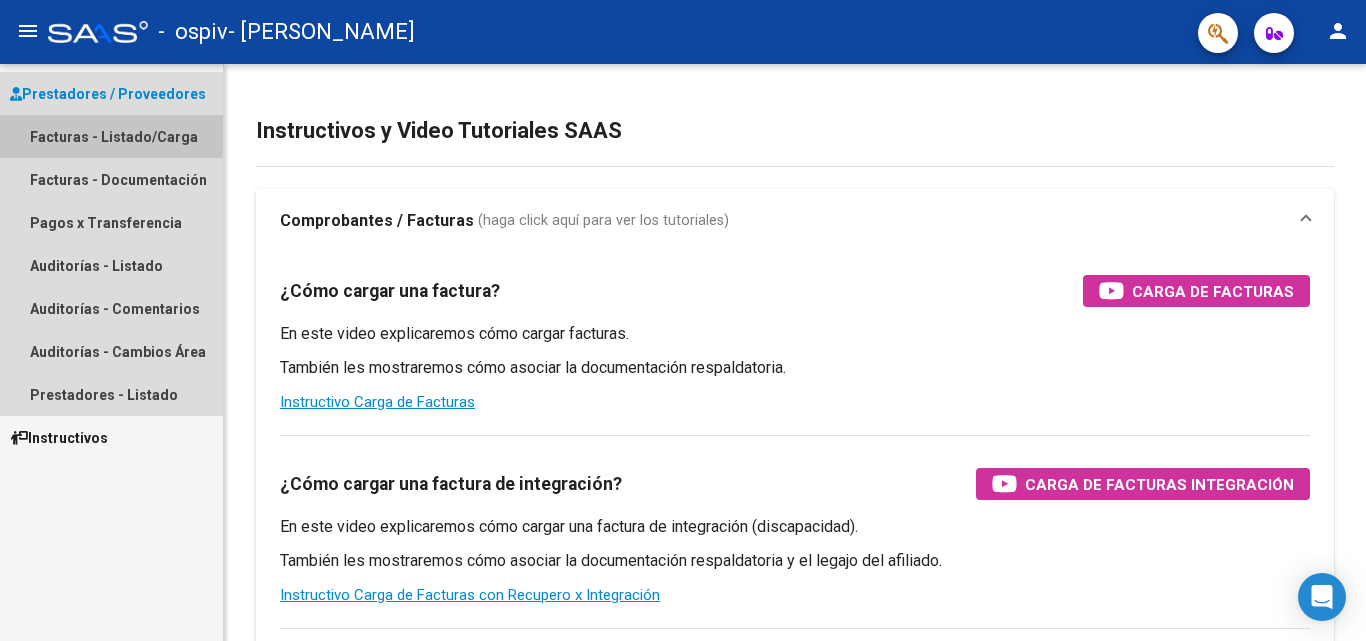 click on "Facturas - Listado/Carga" at bounding box center (111, 136) 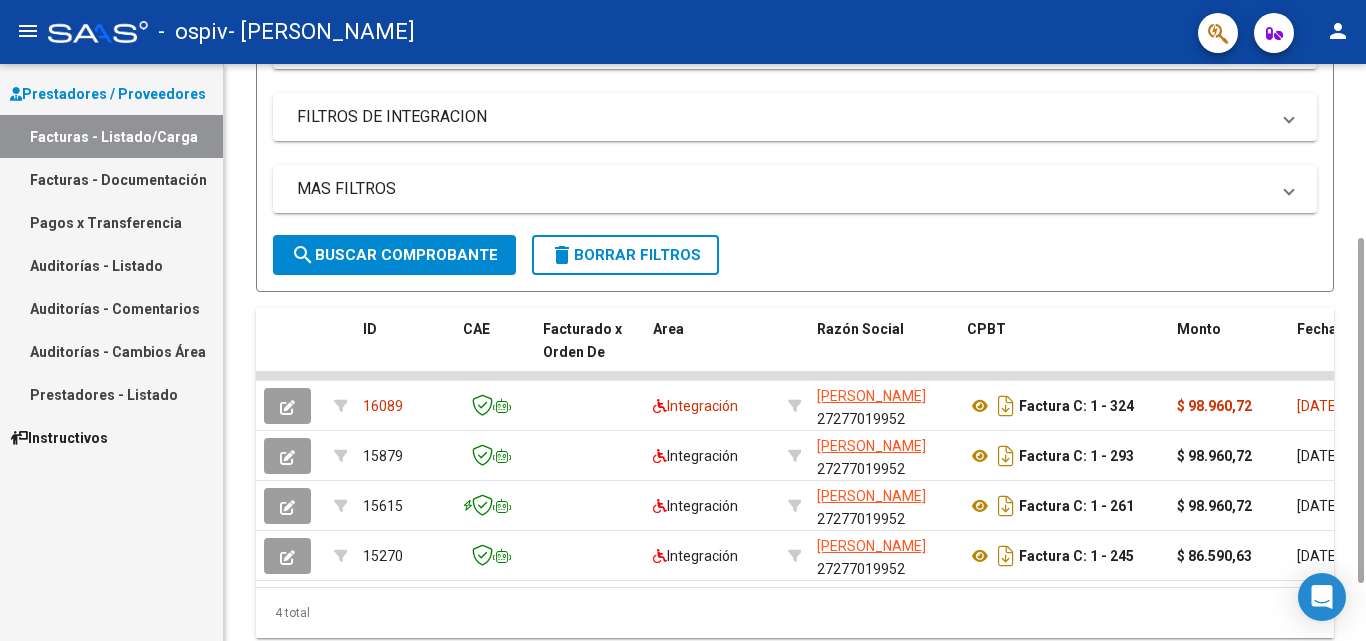 scroll, scrollTop: 348, scrollLeft: 0, axis: vertical 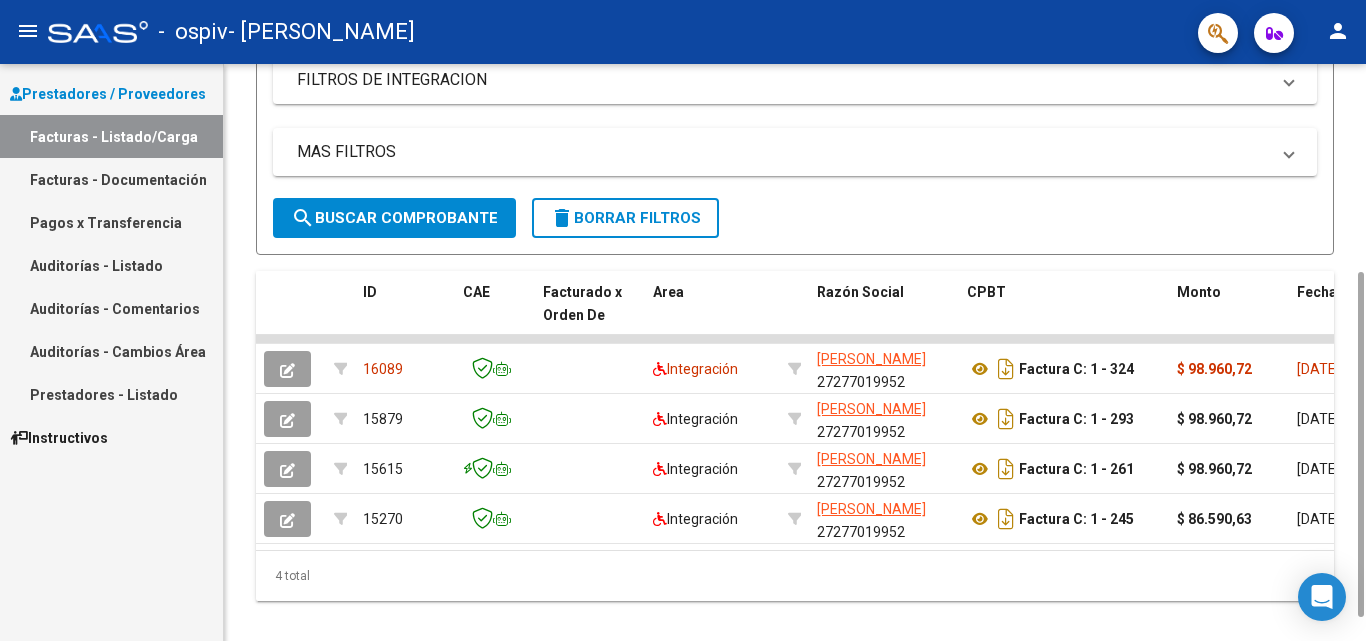 drag, startPoint x: 1359, startPoint y: 443, endPoint x: 1365, endPoint y: 680, distance: 237.07594 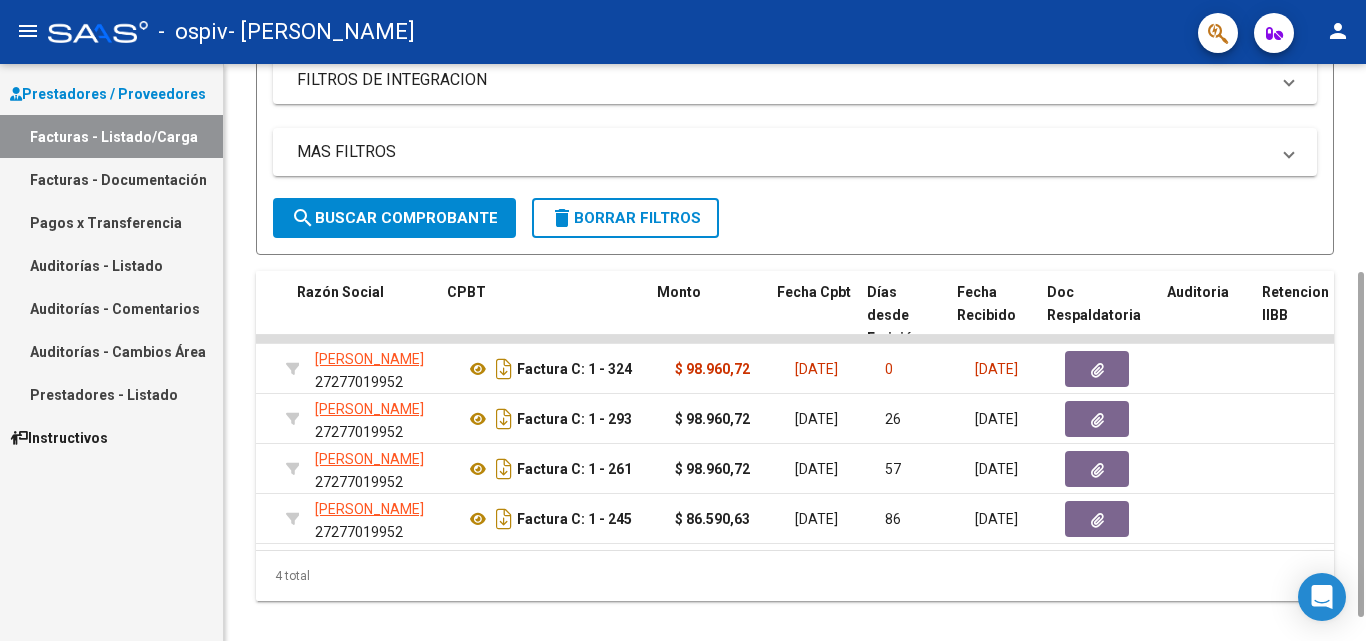 scroll, scrollTop: 0, scrollLeft: 520, axis: horizontal 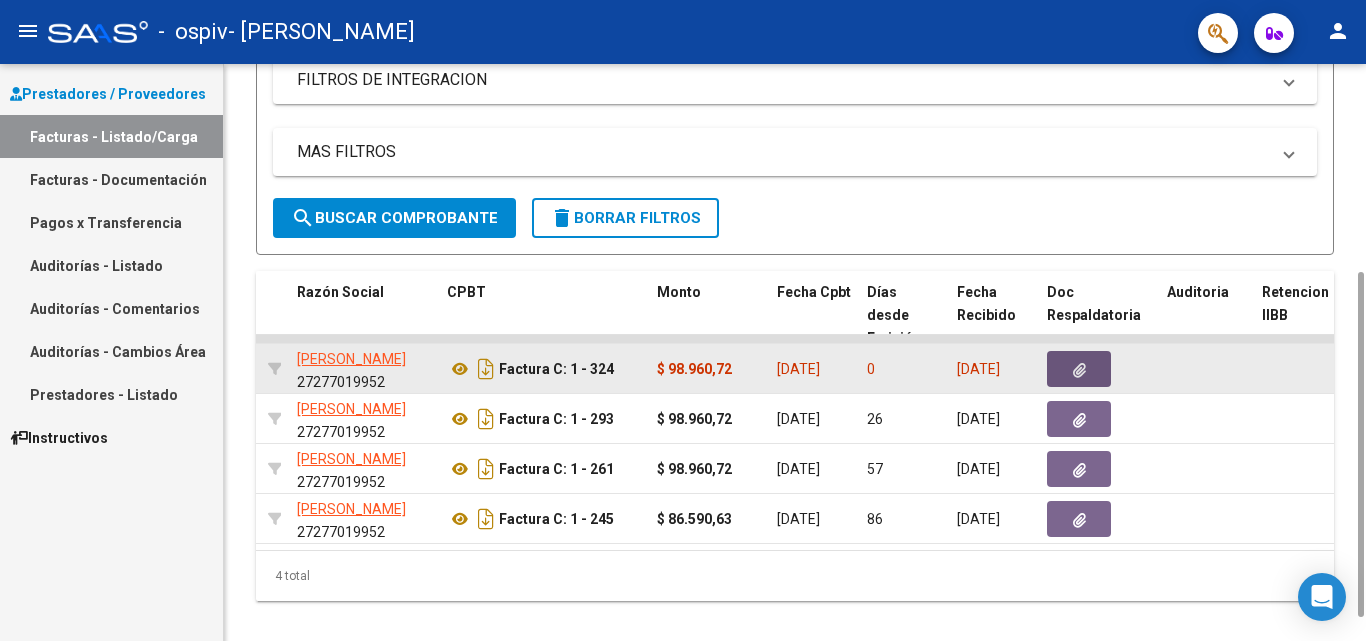 click 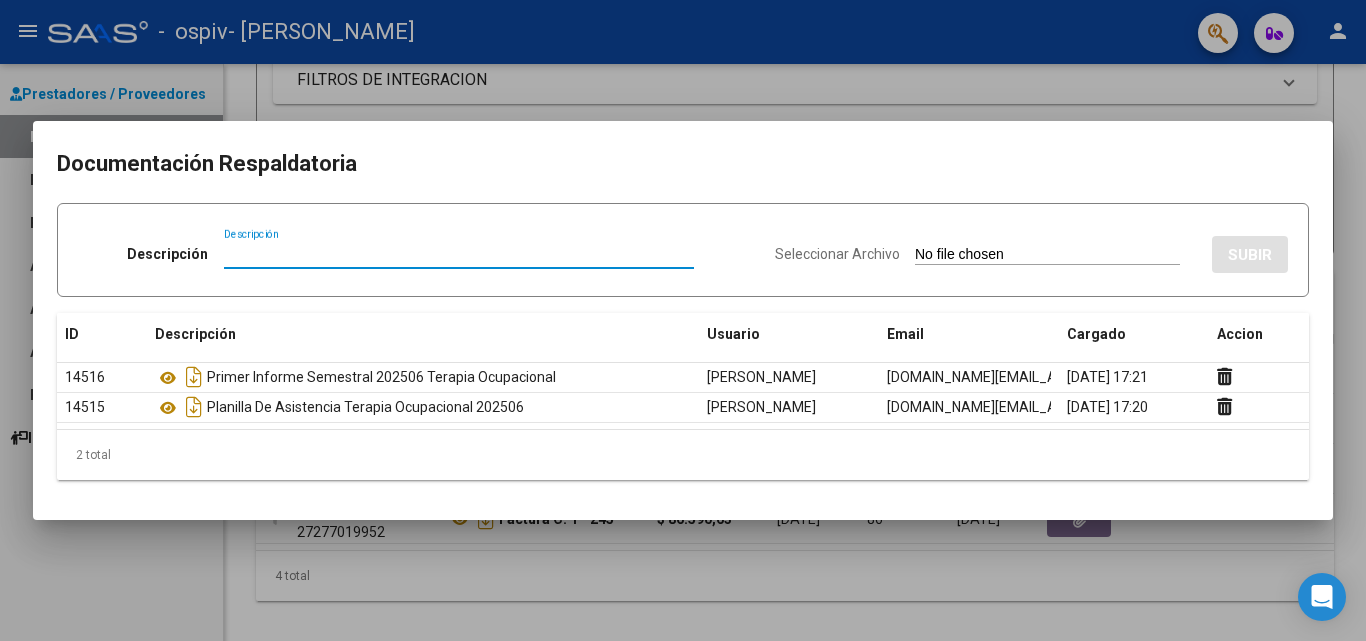 click on "Descripción" at bounding box center [459, 254] 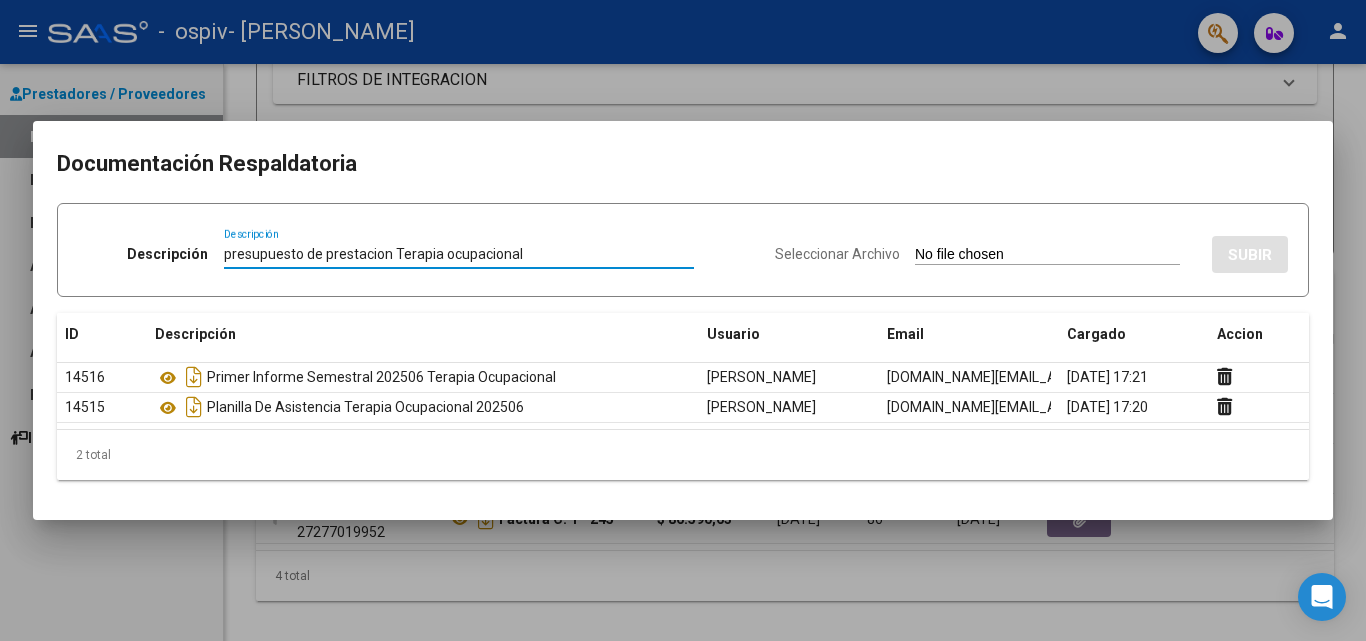 click on "presupuesto de prestacion Terapia ocupacional" at bounding box center [459, 254] 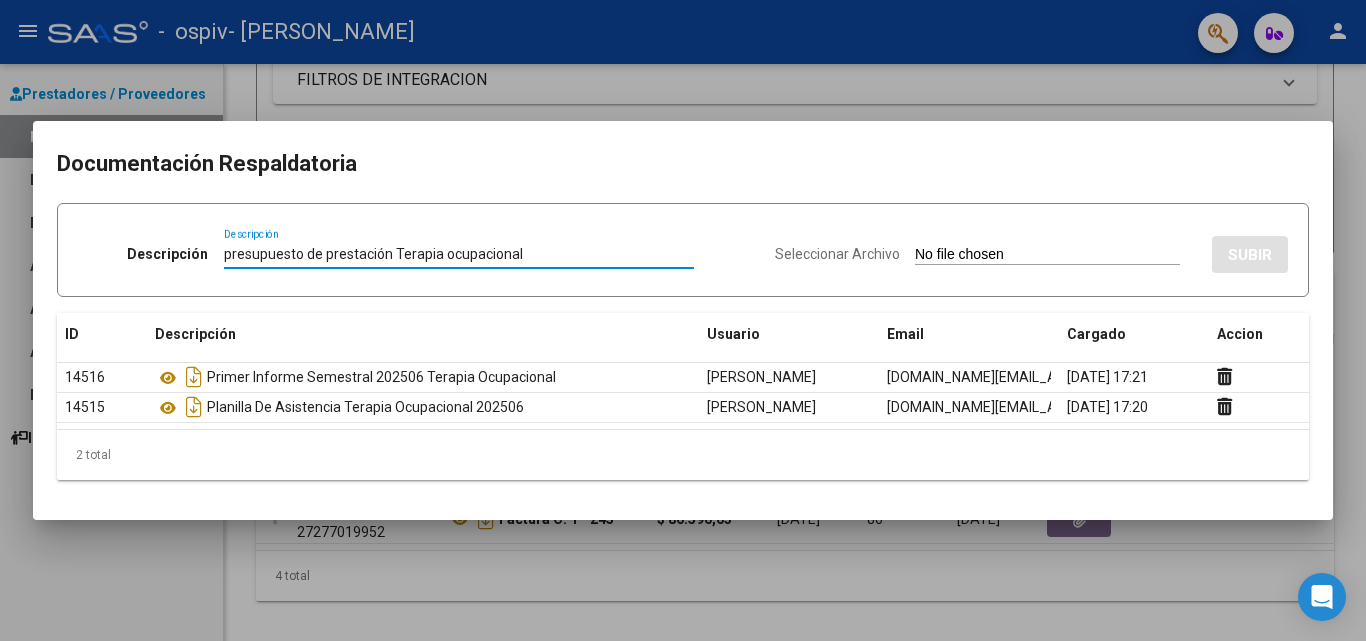 type on "presupuesto de prestación Terapia ocupacional" 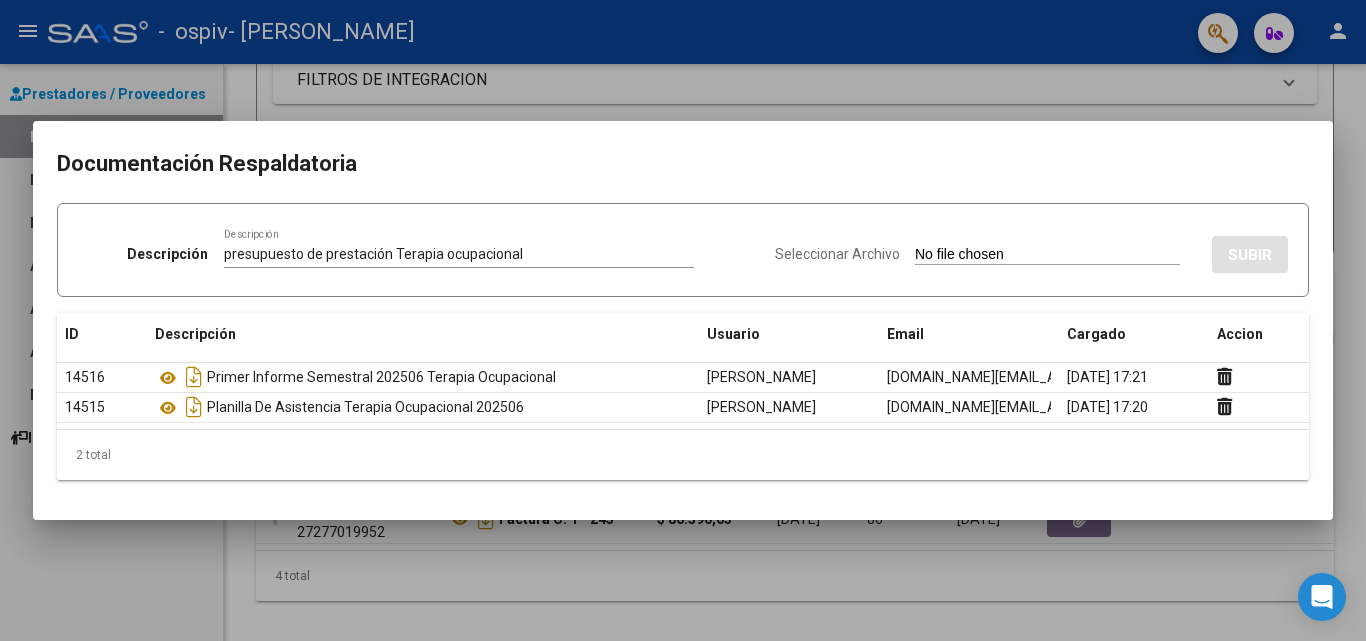 click on "Seleccionar Archivo" at bounding box center [837, 254] 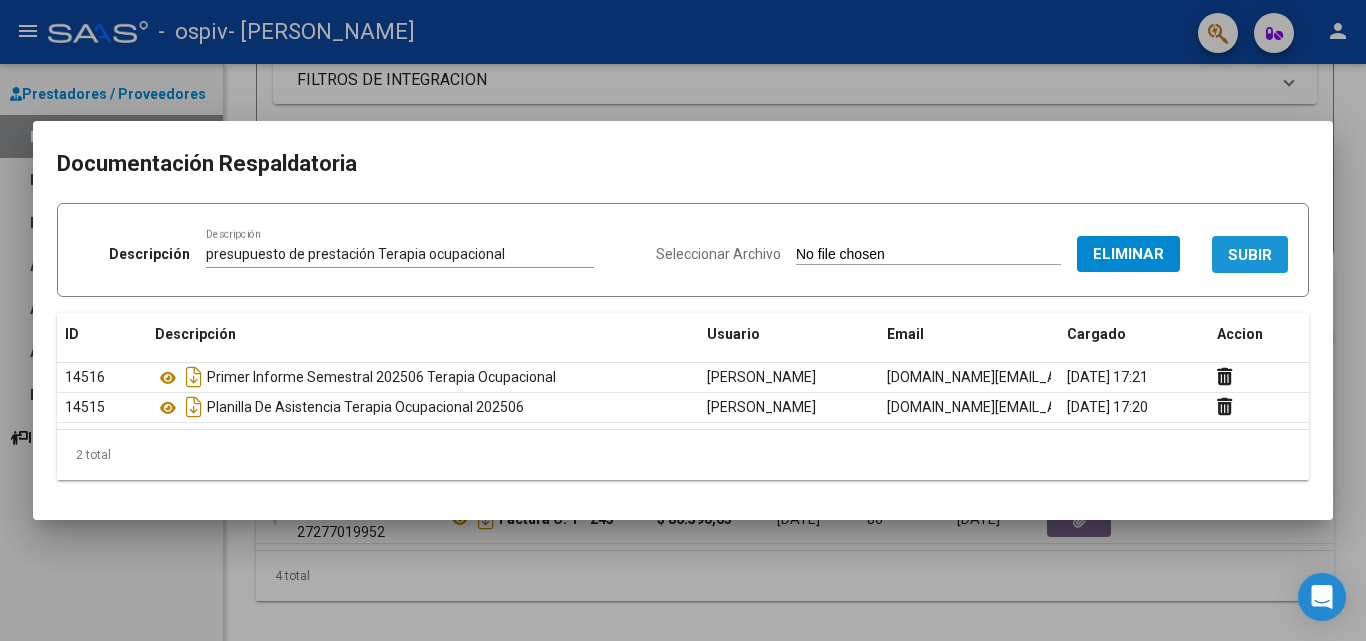 click on "SUBIR" at bounding box center (1250, 255) 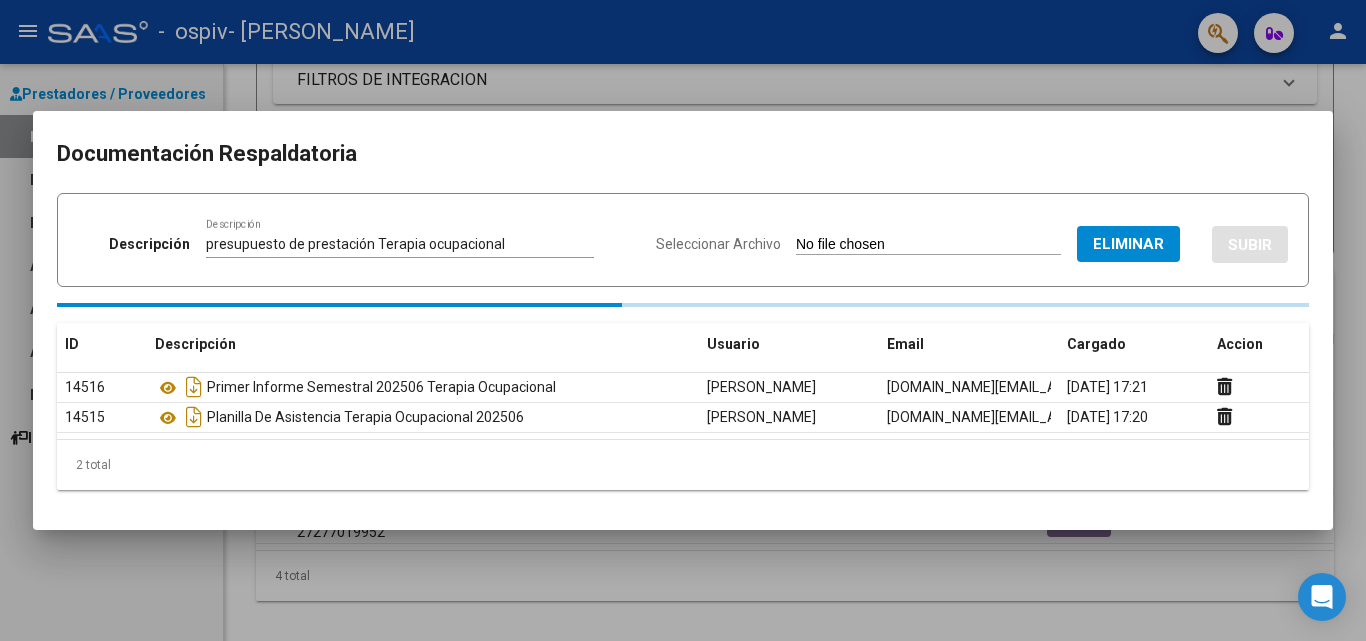 type 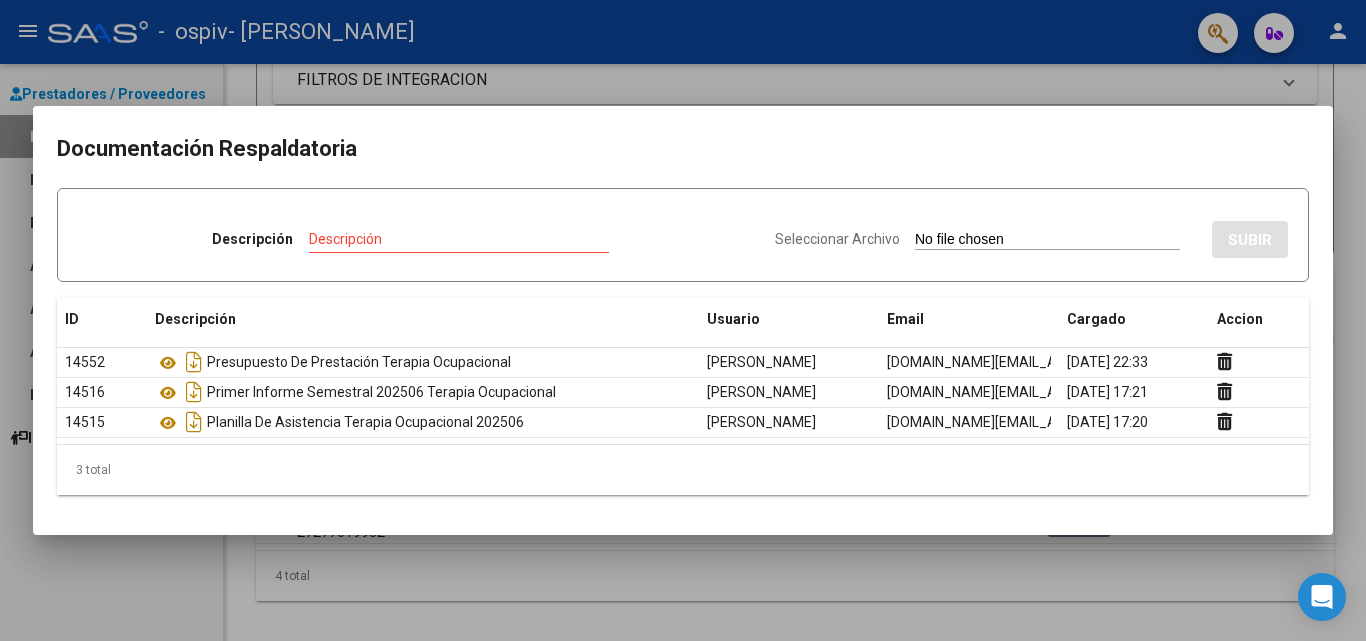 click at bounding box center (683, 320) 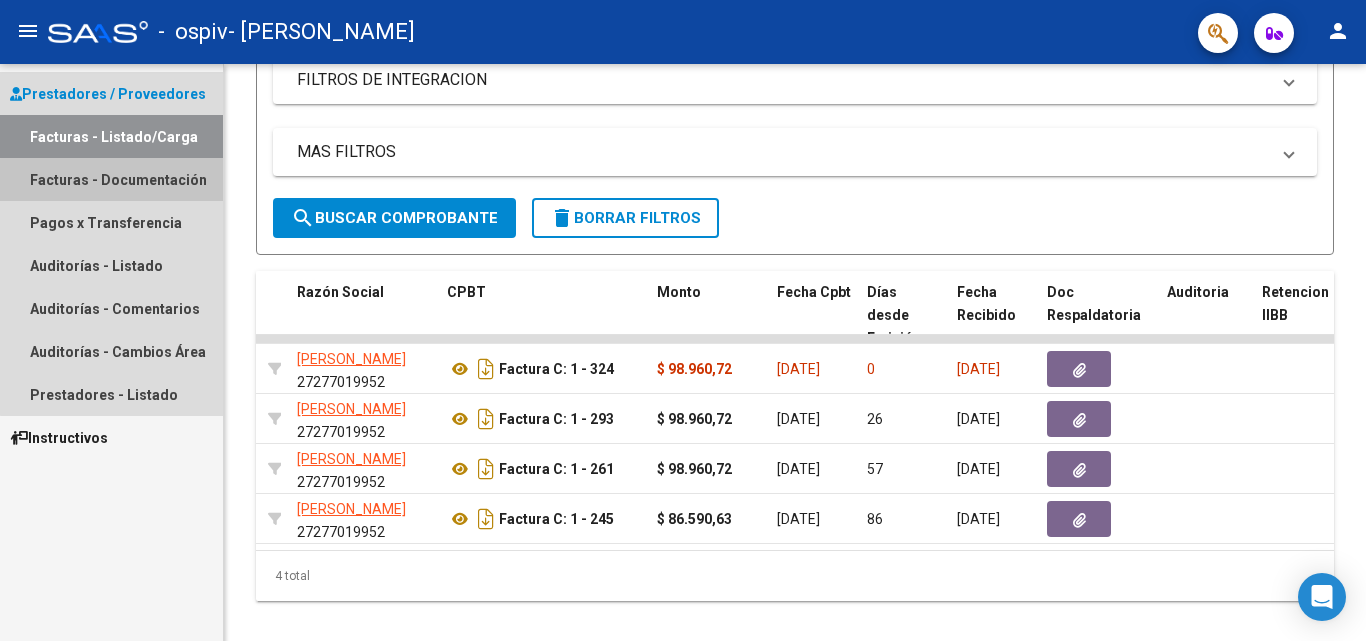 click on "Facturas - Documentación" at bounding box center (111, 179) 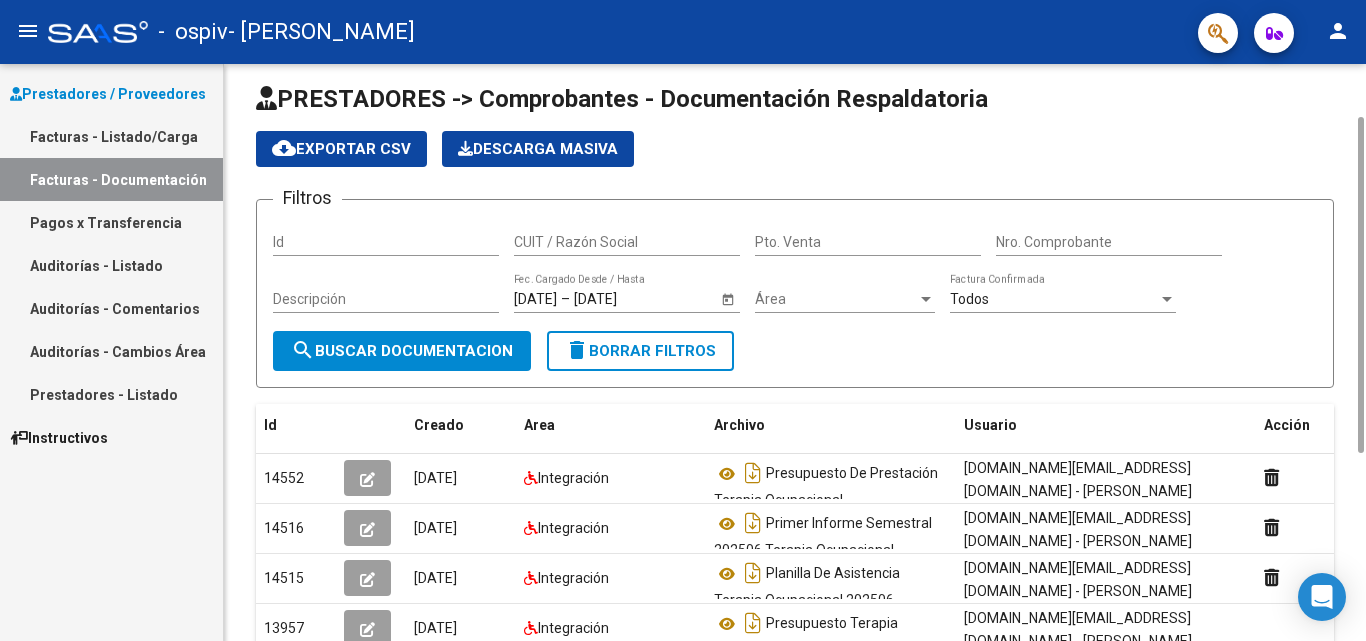 scroll, scrollTop: 0, scrollLeft: 0, axis: both 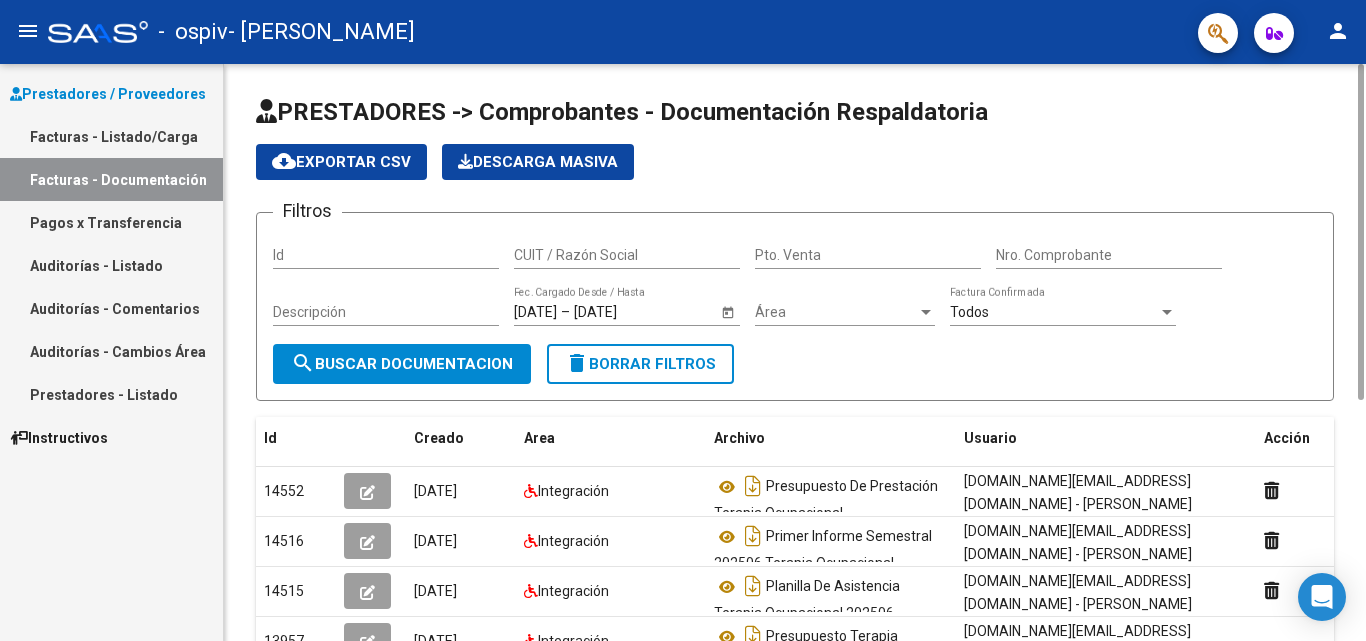 drag, startPoint x: 1358, startPoint y: 410, endPoint x: 1325, endPoint y: 366, distance: 55 